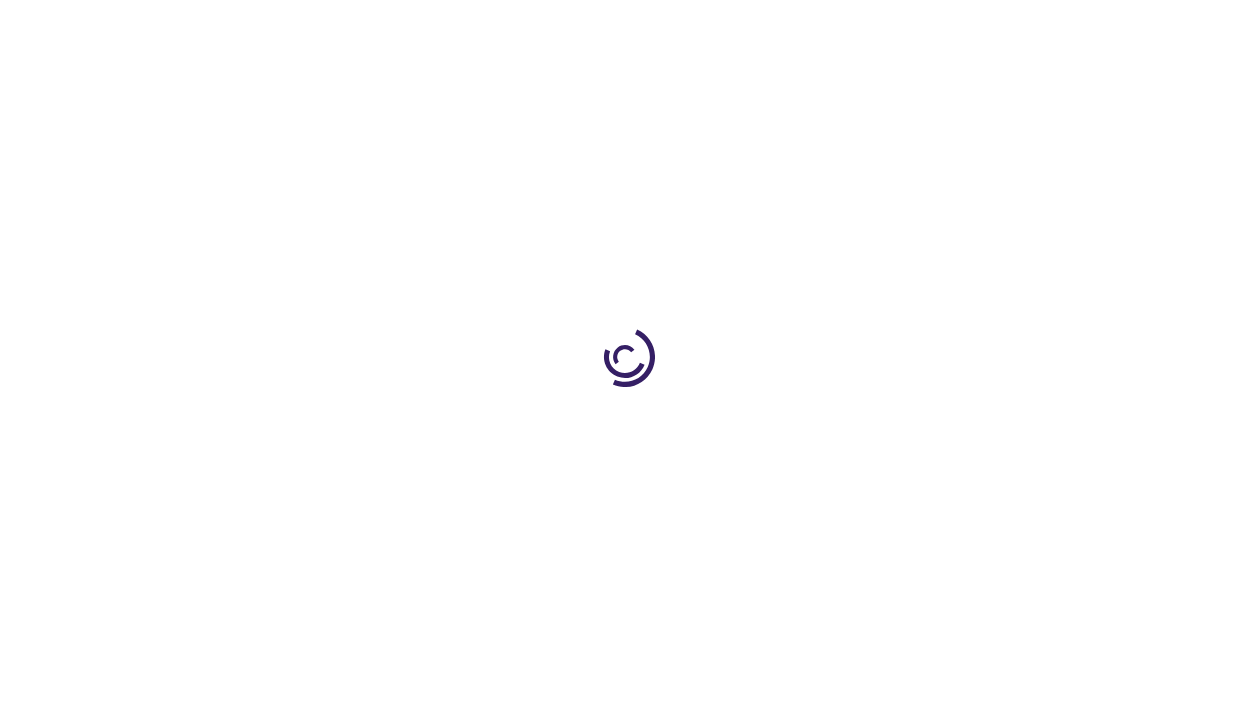 scroll, scrollTop: 0, scrollLeft: 0, axis: both 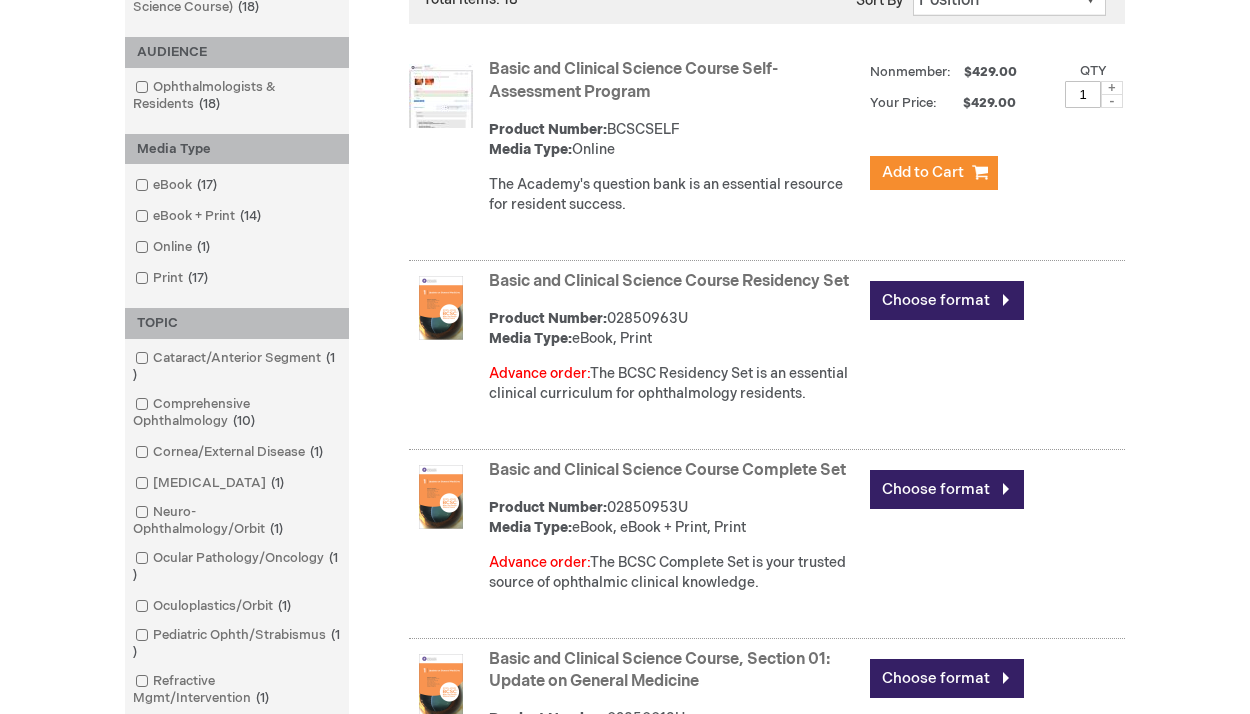 click on "Basic and Clinical Science Course Residency Set" at bounding box center (669, 281) 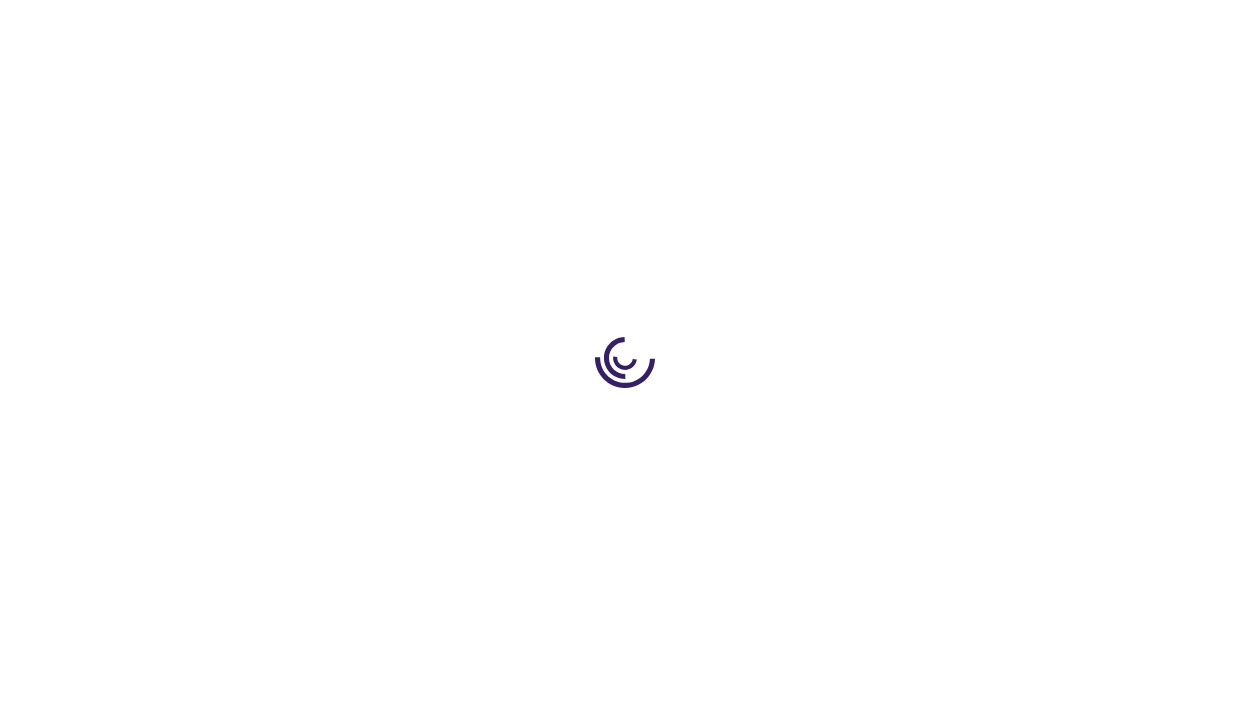 scroll, scrollTop: 0, scrollLeft: 0, axis: both 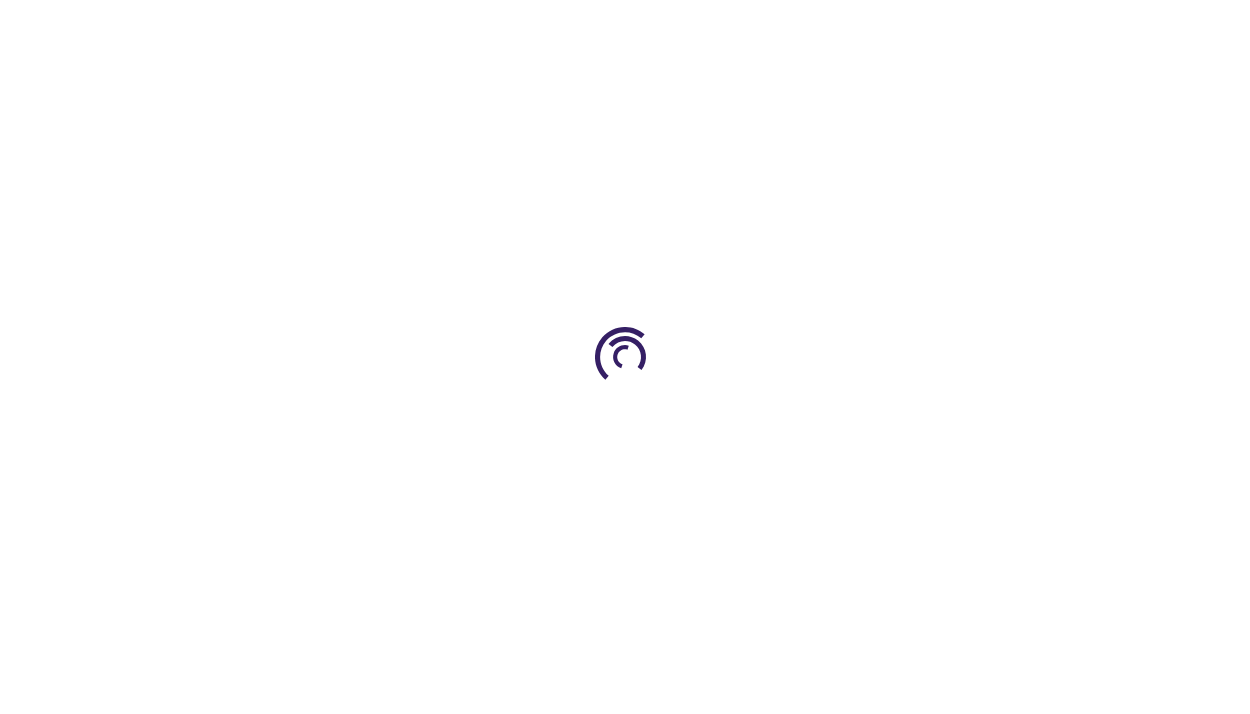 type on "0" 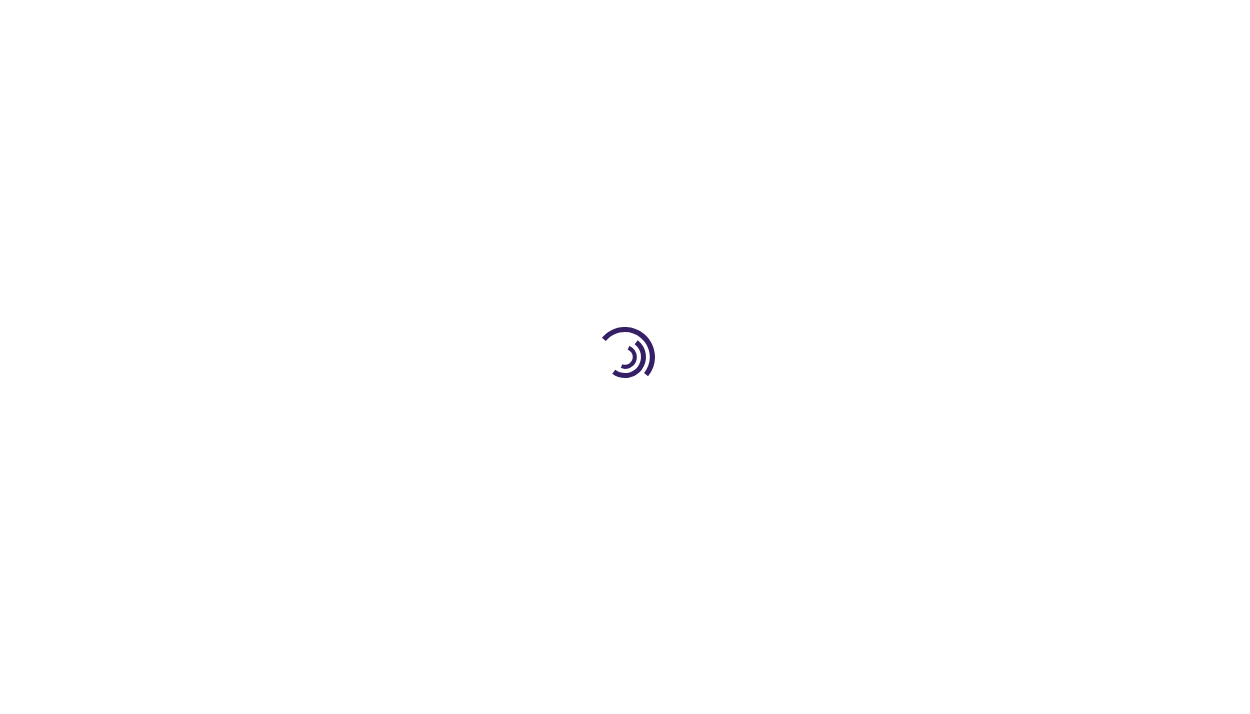 type on "0" 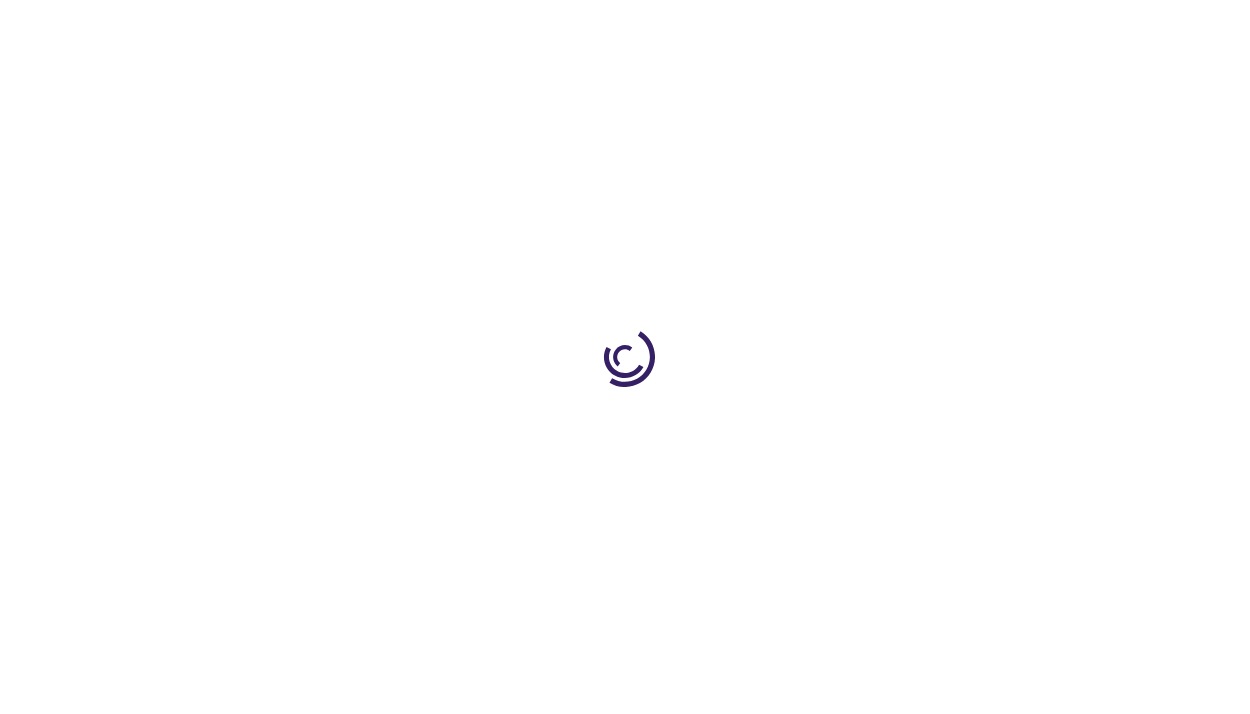 scroll, scrollTop: 0, scrollLeft: 0, axis: both 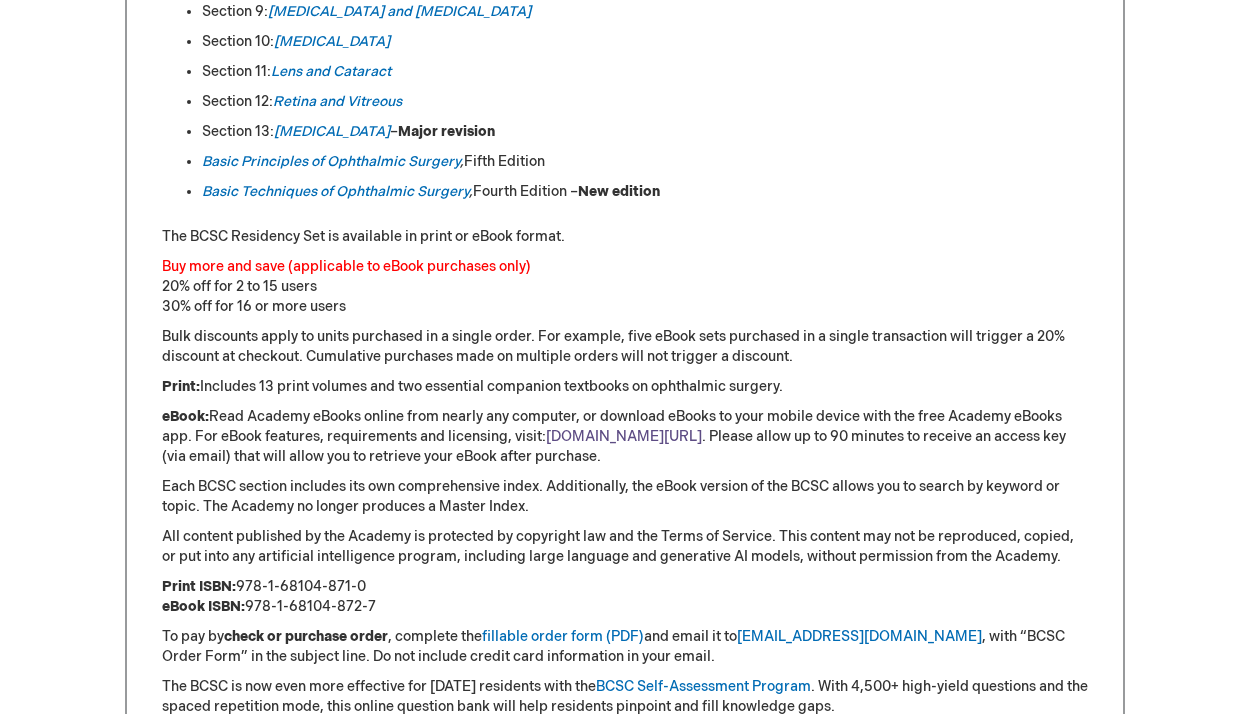 click on "[DOMAIN_NAME][URL]" at bounding box center (624, 436) 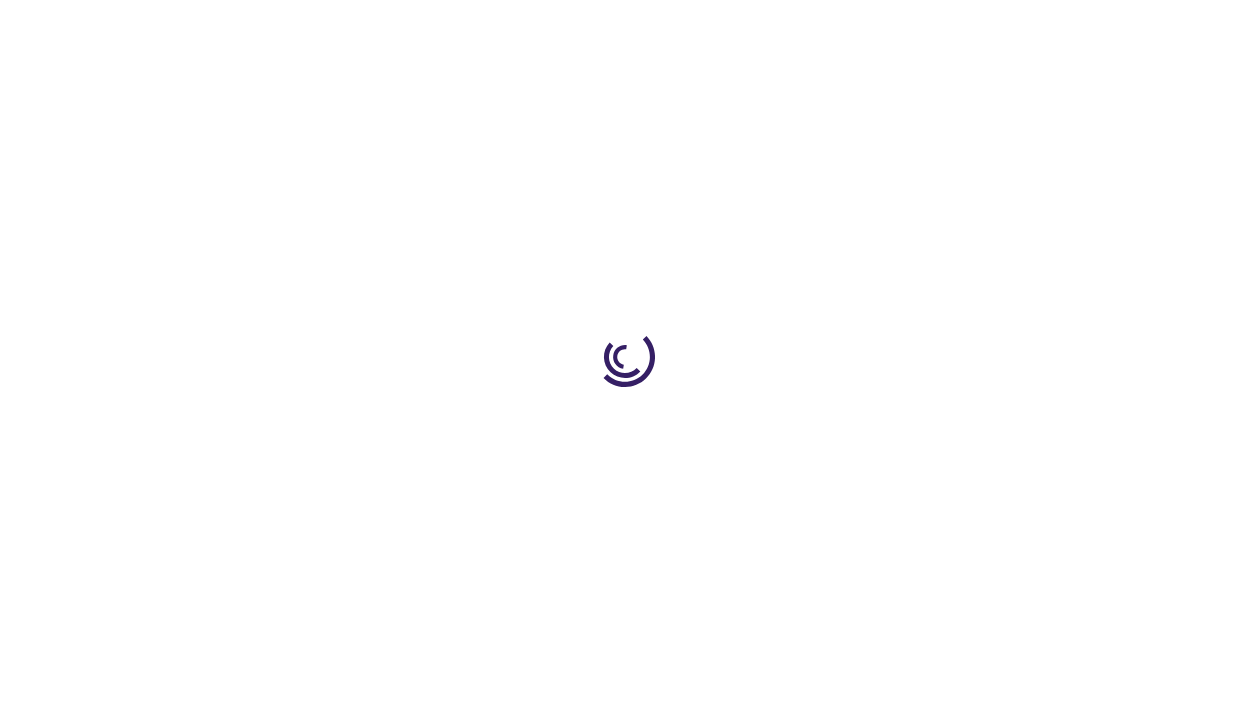 scroll, scrollTop: 0, scrollLeft: 0, axis: both 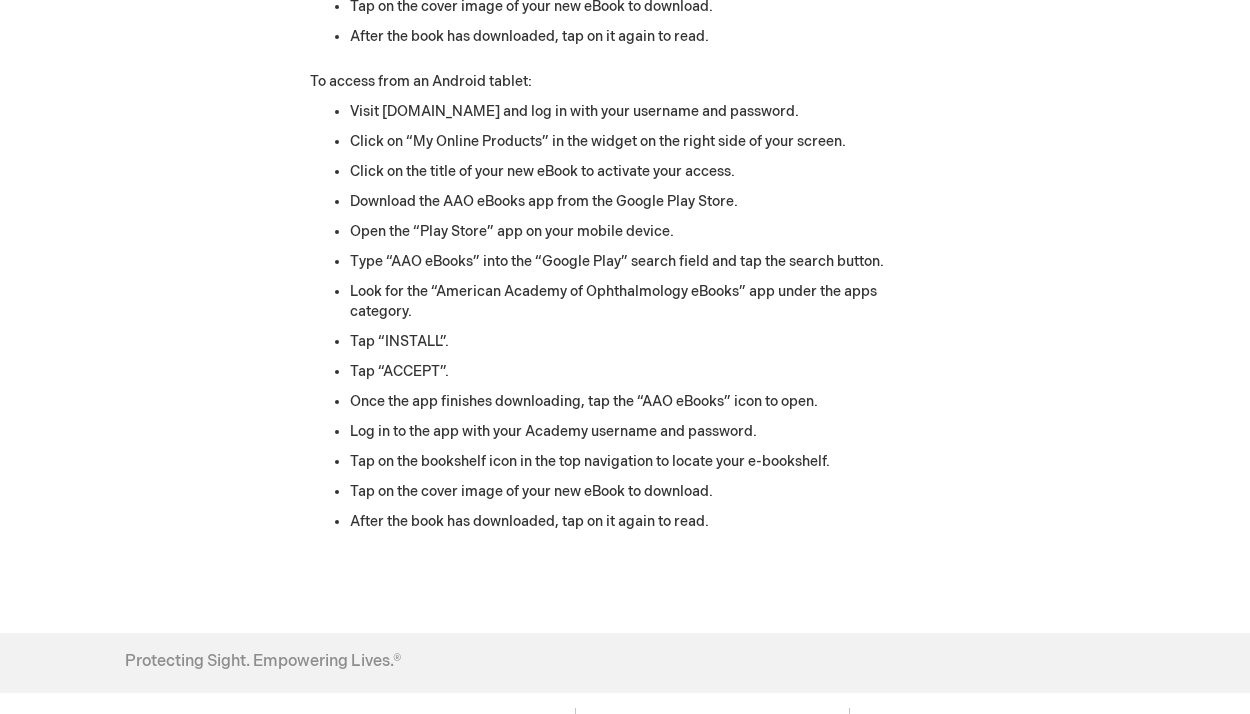 drag, startPoint x: 134, startPoint y: 212, endPoint x: 1090, endPoint y: 444, distance: 983.7479 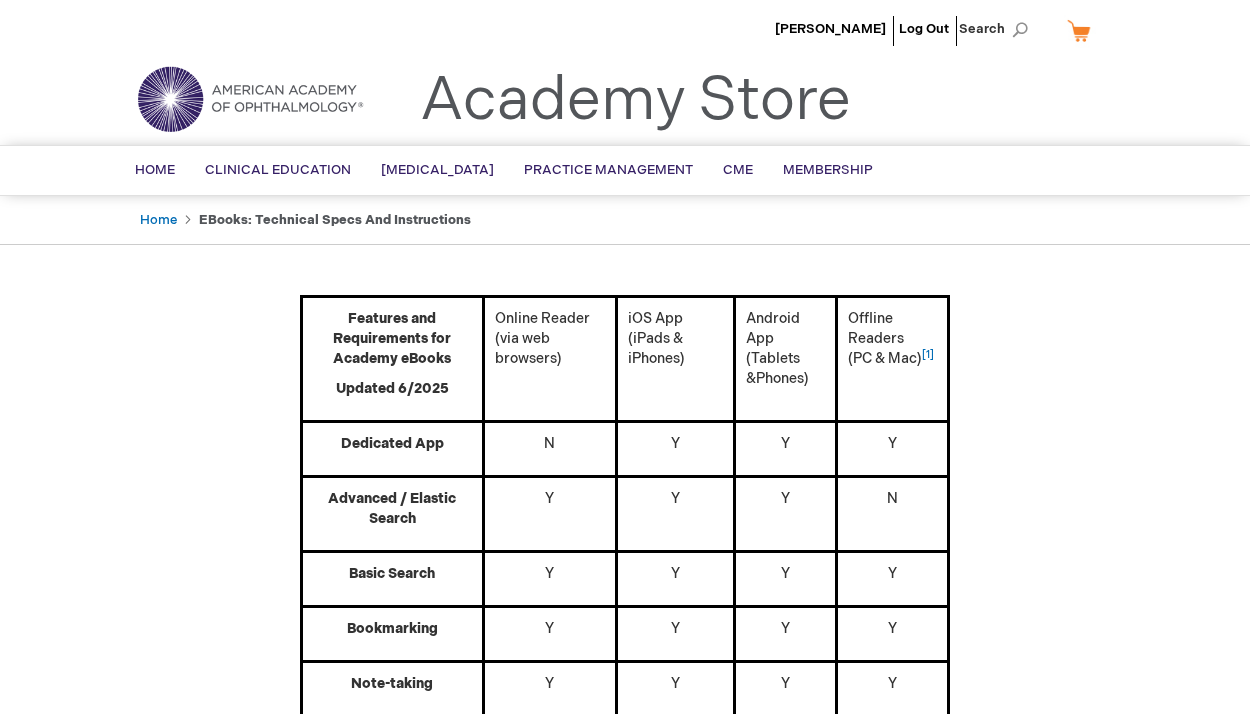 scroll, scrollTop: 0, scrollLeft: 0, axis: both 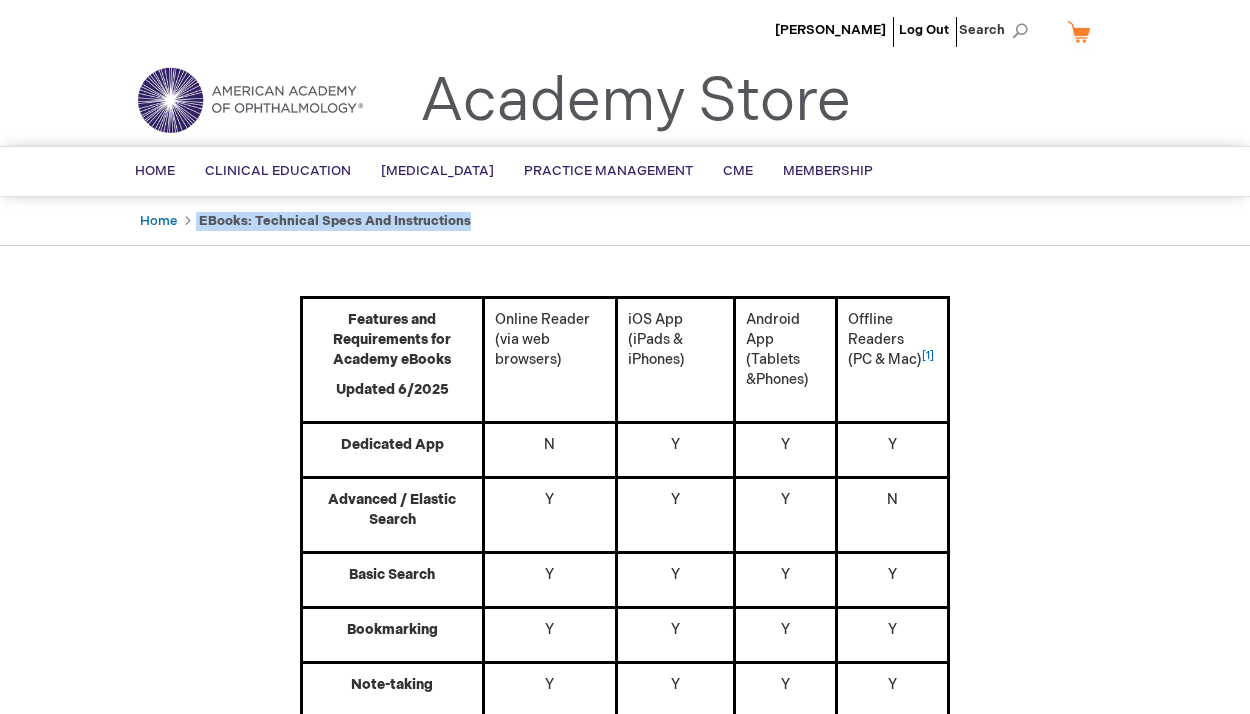 drag, startPoint x: 195, startPoint y: 217, endPoint x: 987, endPoint y: 535, distance: 853.4565 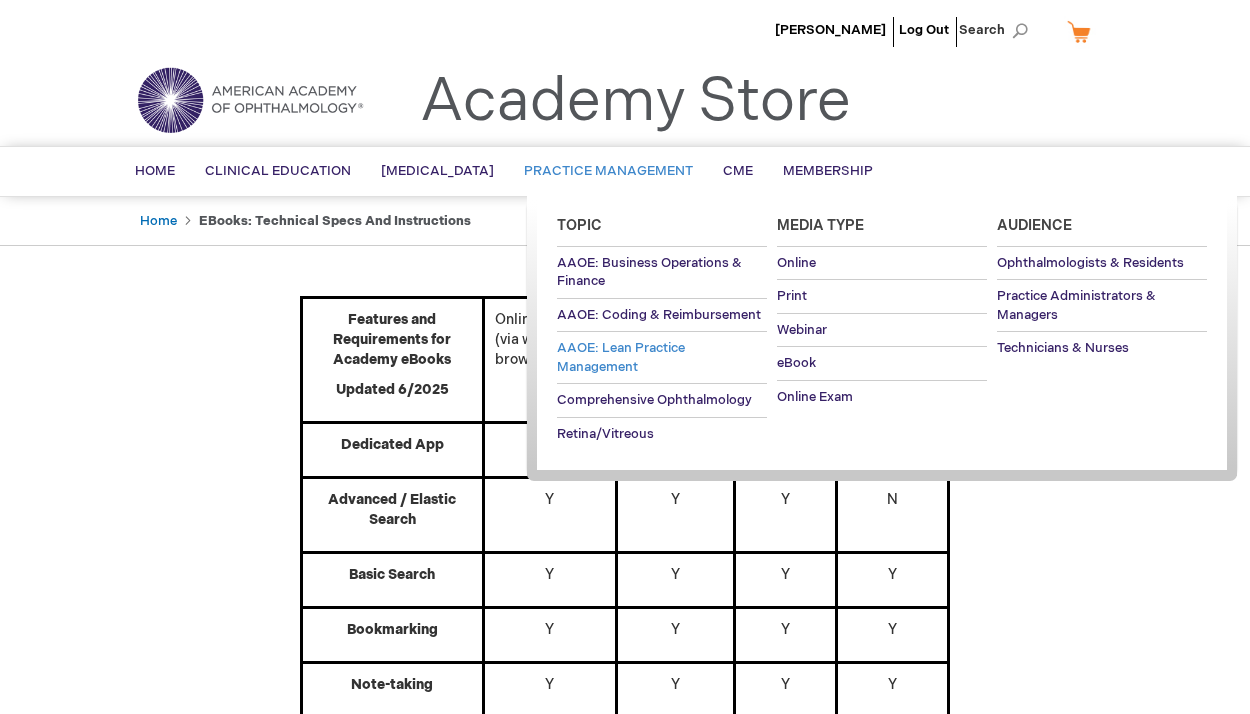 drag, startPoint x: 754, startPoint y: 261, endPoint x: 716, endPoint y: 332, distance: 80.529495 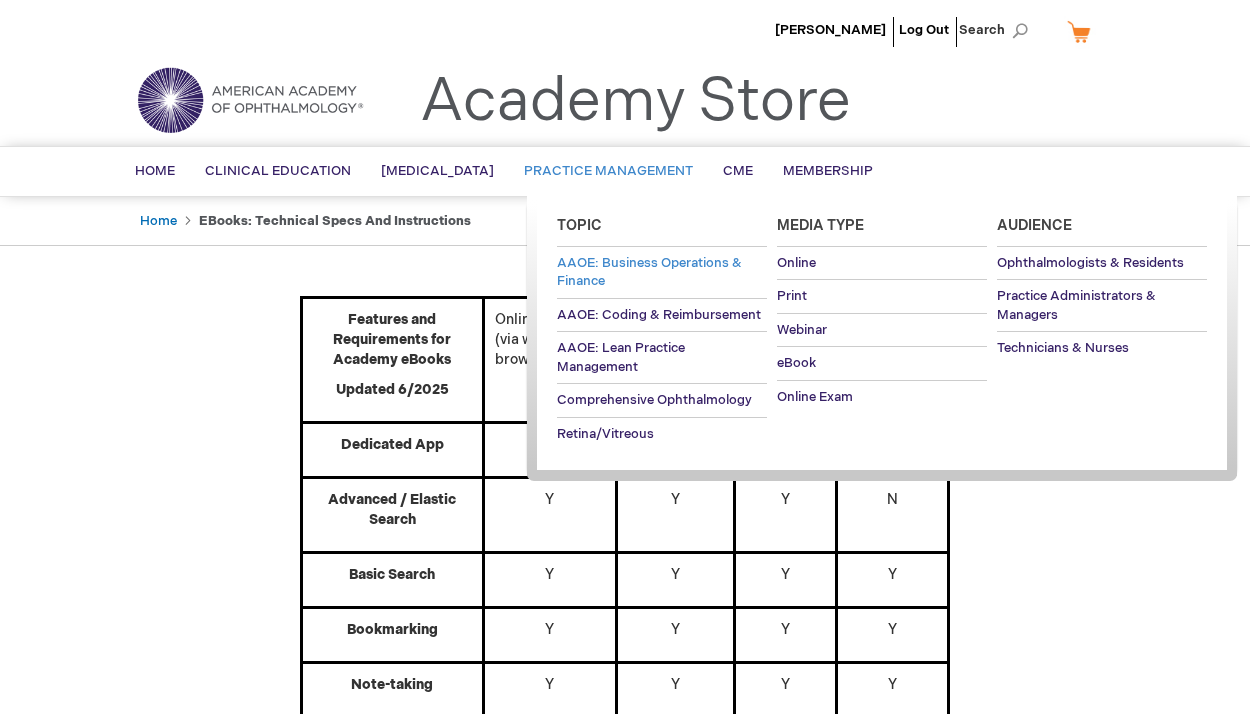 drag, startPoint x: 716, startPoint y: 332, endPoint x: 646, endPoint y: 267, distance: 95.524864 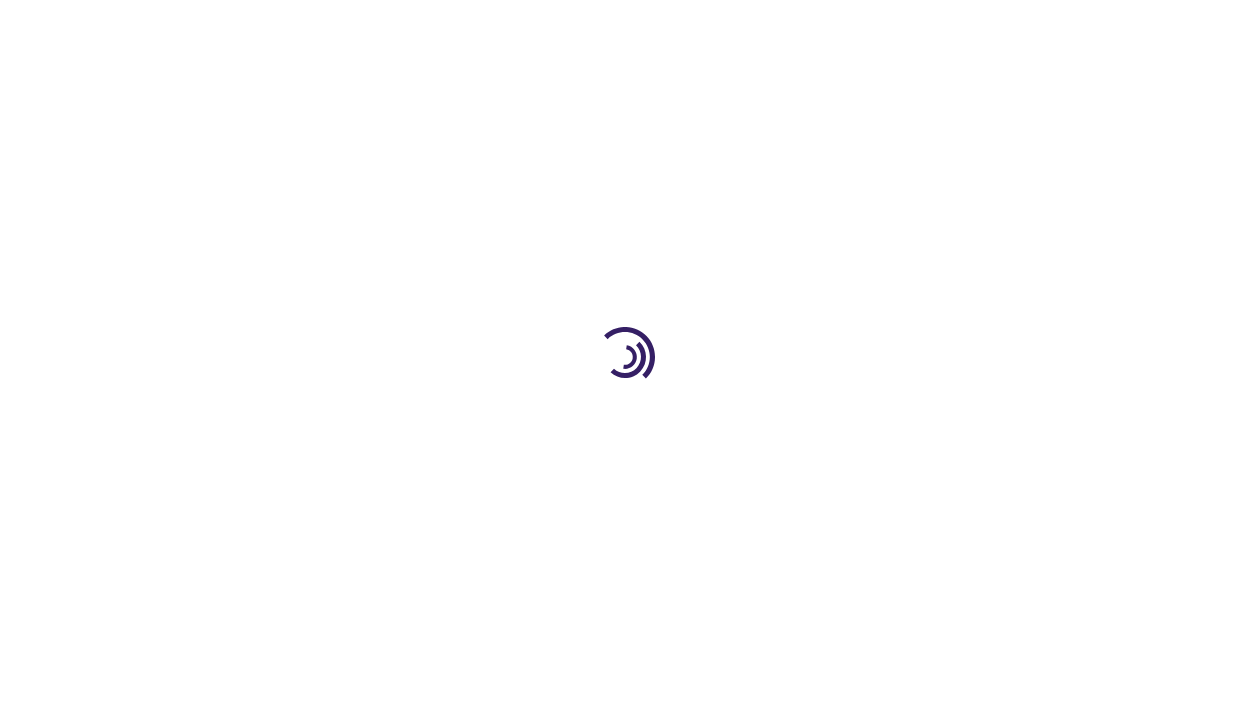 scroll, scrollTop: 0, scrollLeft: 0, axis: both 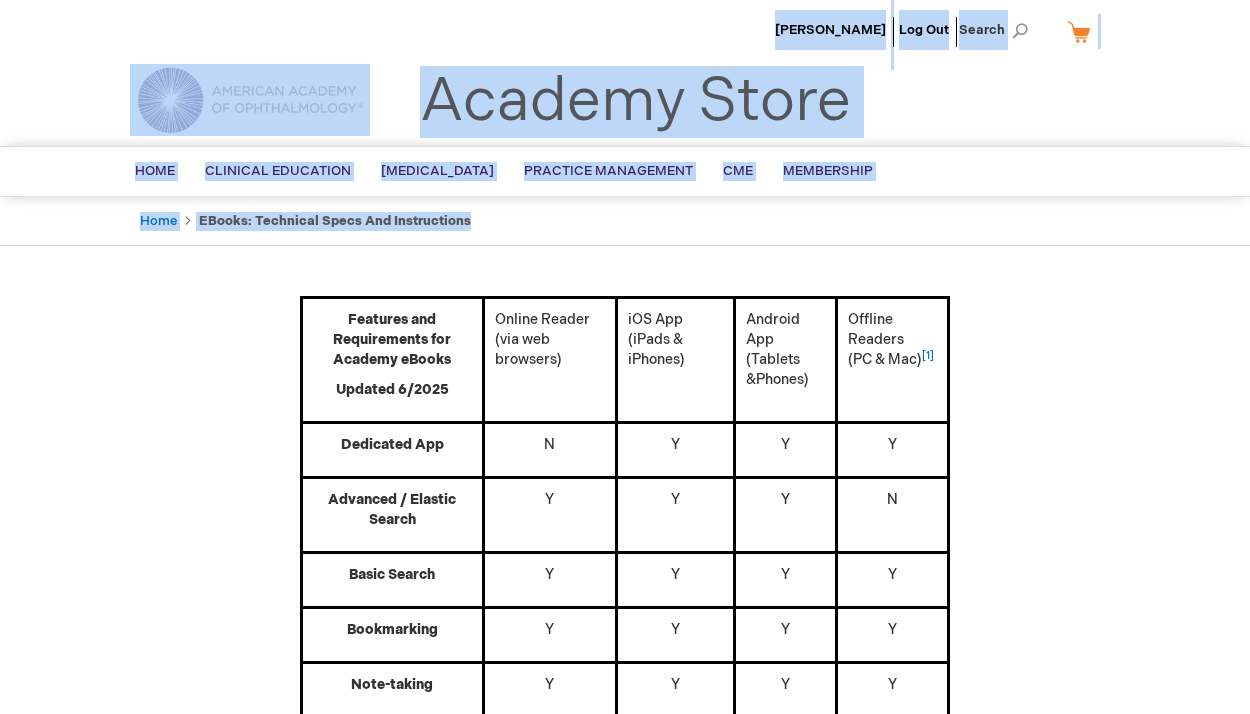 drag, startPoint x: 138, startPoint y: 61, endPoint x: 1101, endPoint y: 497, distance: 1057.1022 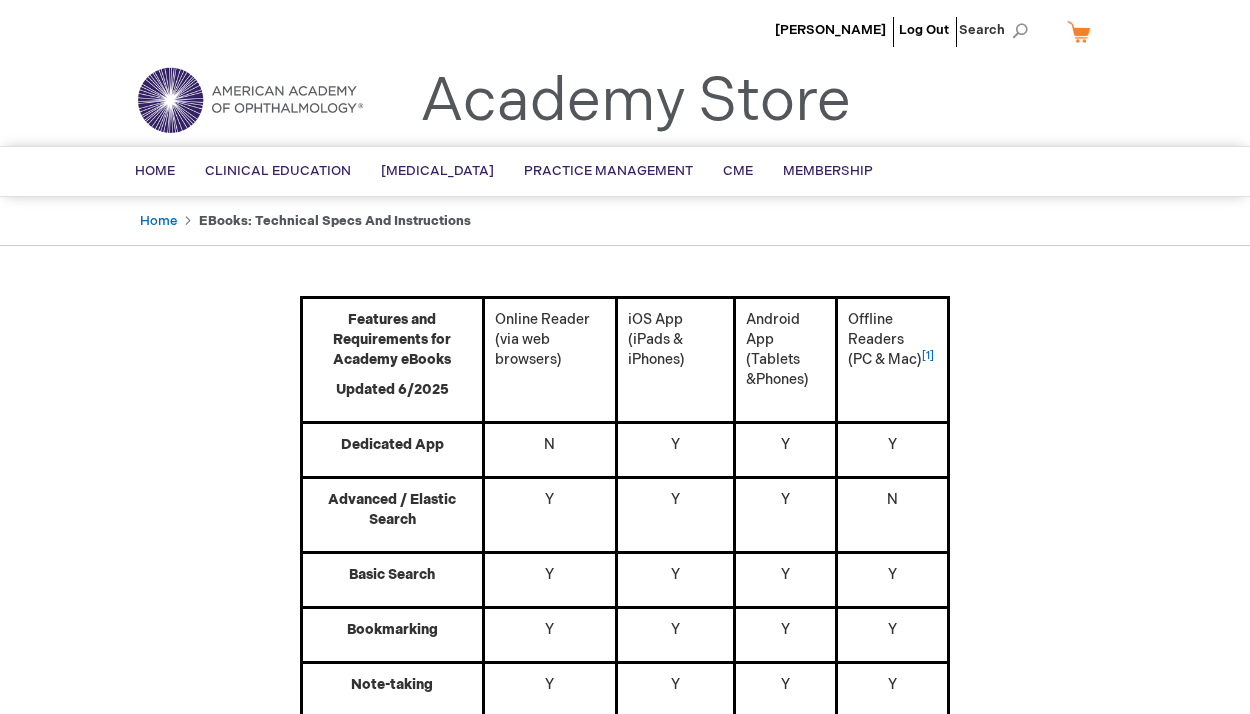 drag, startPoint x: 126, startPoint y: 160, endPoint x: 90, endPoint y: 297, distance: 141.65099 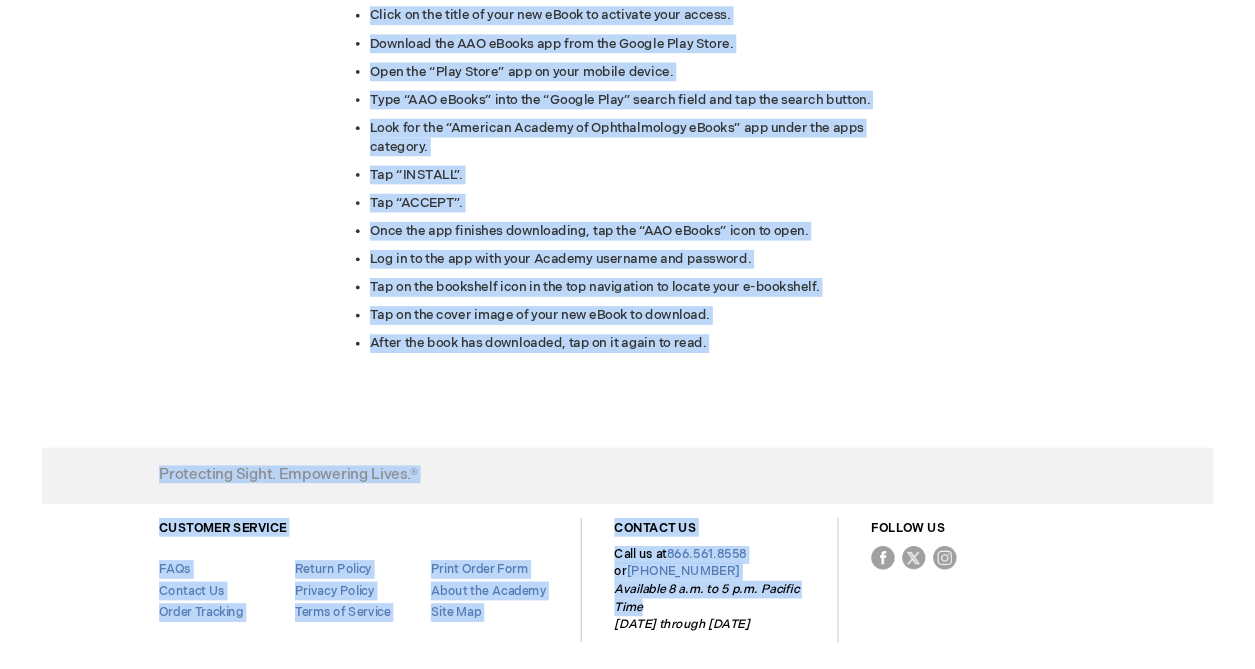 scroll, scrollTop: 2985, scrollLeft: 0, axis: vertical 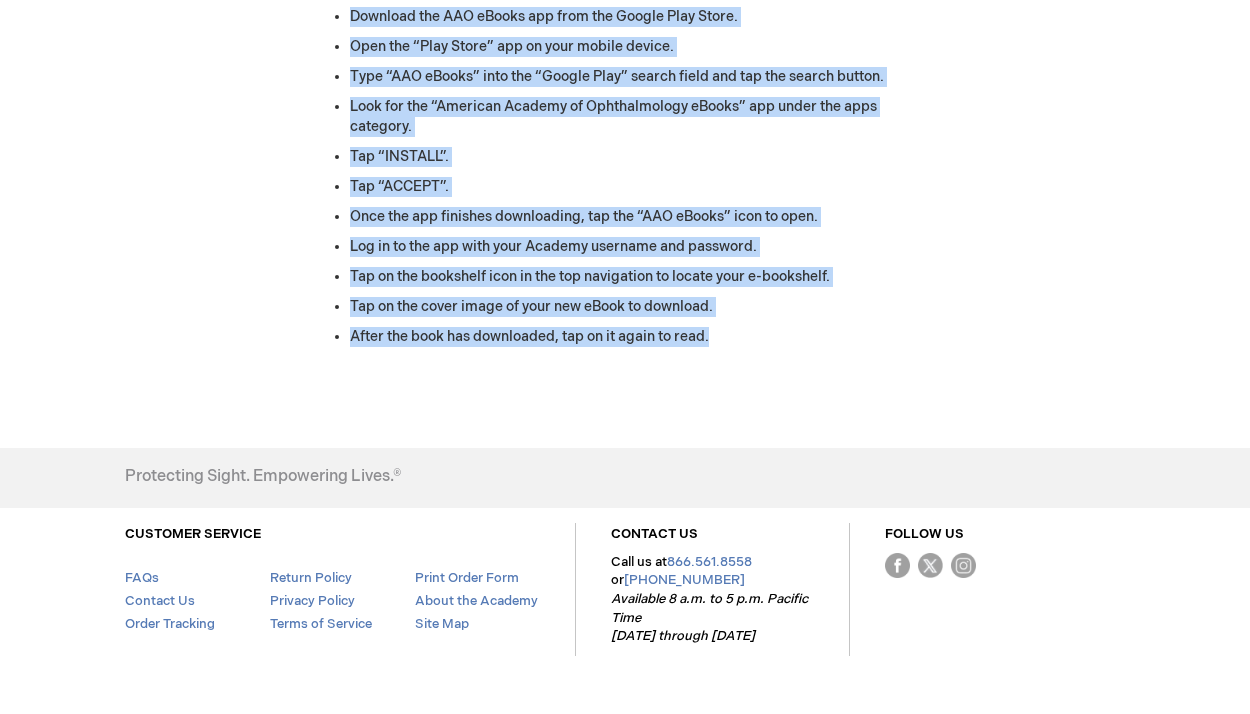 drag, startPoint x: 125, startPoint y: 78, endPoint x: 540, endPoint y: 226, distance: 440.60074 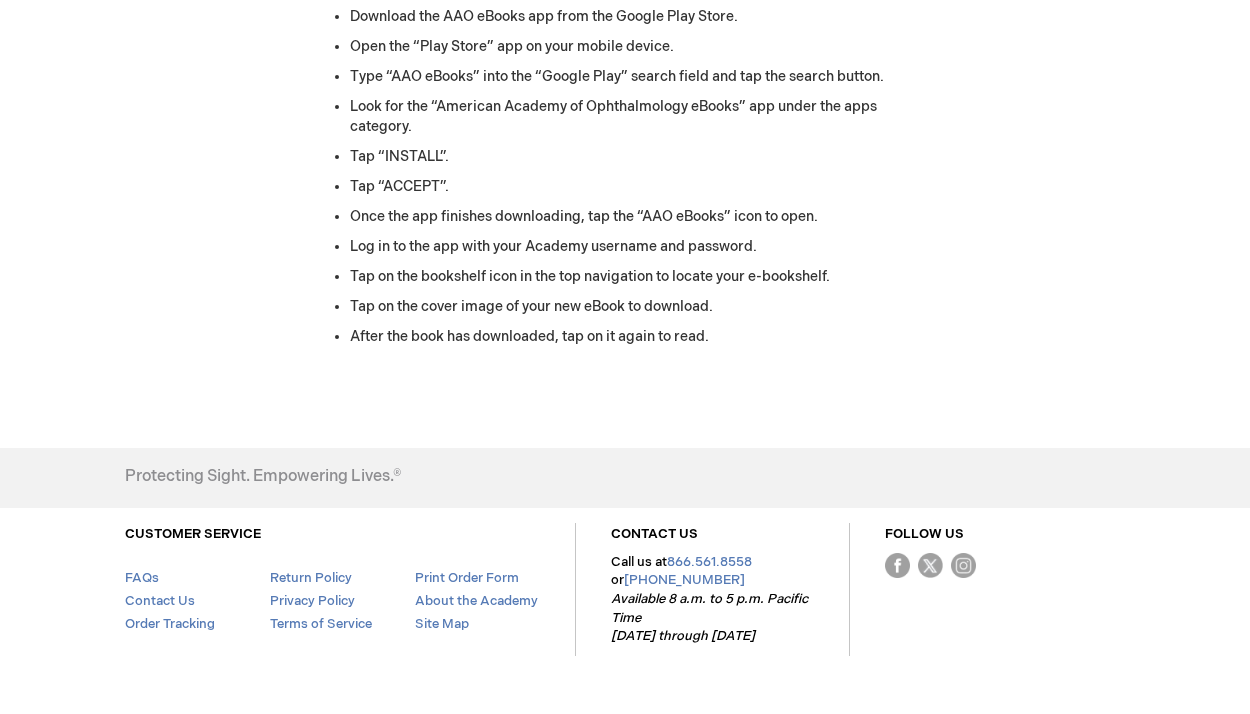 click on "Features and Requirements for Academy eBooks
Updated 6/2025
Online Reader (via web browsers)
iOS App (iPads & iPhones)
Android App (Tablets &Phones)
Offline Readers (PC & Mac) [1]
Dedicated App
N
Y
Y
Y
Advanced / Elastic Search
Y
Y
Y
N
Basic Search
Y
Y
Y
Y
Bookmarking
Y
Y
Y
Y
Note-taking
Y
Y
Y
Y
Highlighting
Y
Y
Y
Y
Sync bookmarks, notes, and highlights across devices
Y
Y
Y
Y
Download for offline reading
N
Y
Y
Y
Video viewing
Y
Y
Y
Y
Text-to-speech
Y
Y
Y
N
System Compatibility
PC:  Windows 10 and above; with Google Chrome or Firefox,  Mac:  OS X with   Safari 11+" at bounding box center [625, -1133] 